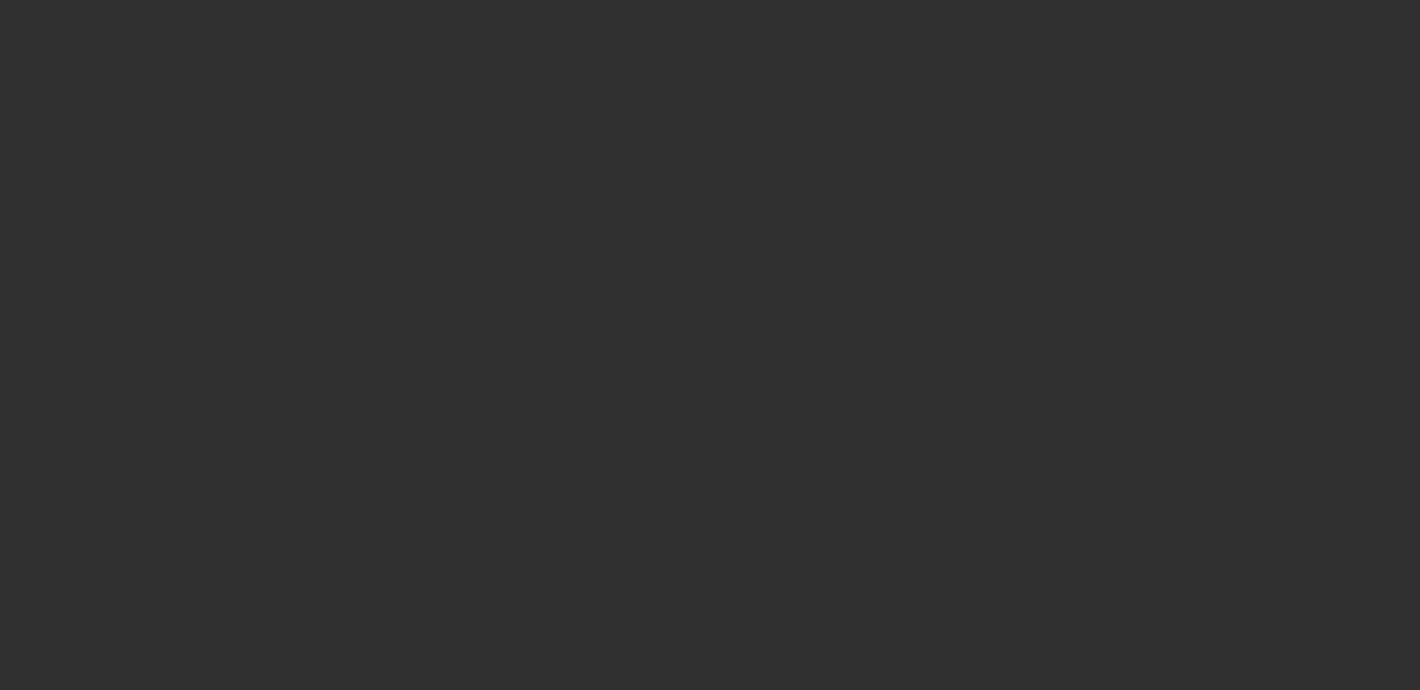 scroll, scrollTop: 0, scrollLeft: 0, axis: both 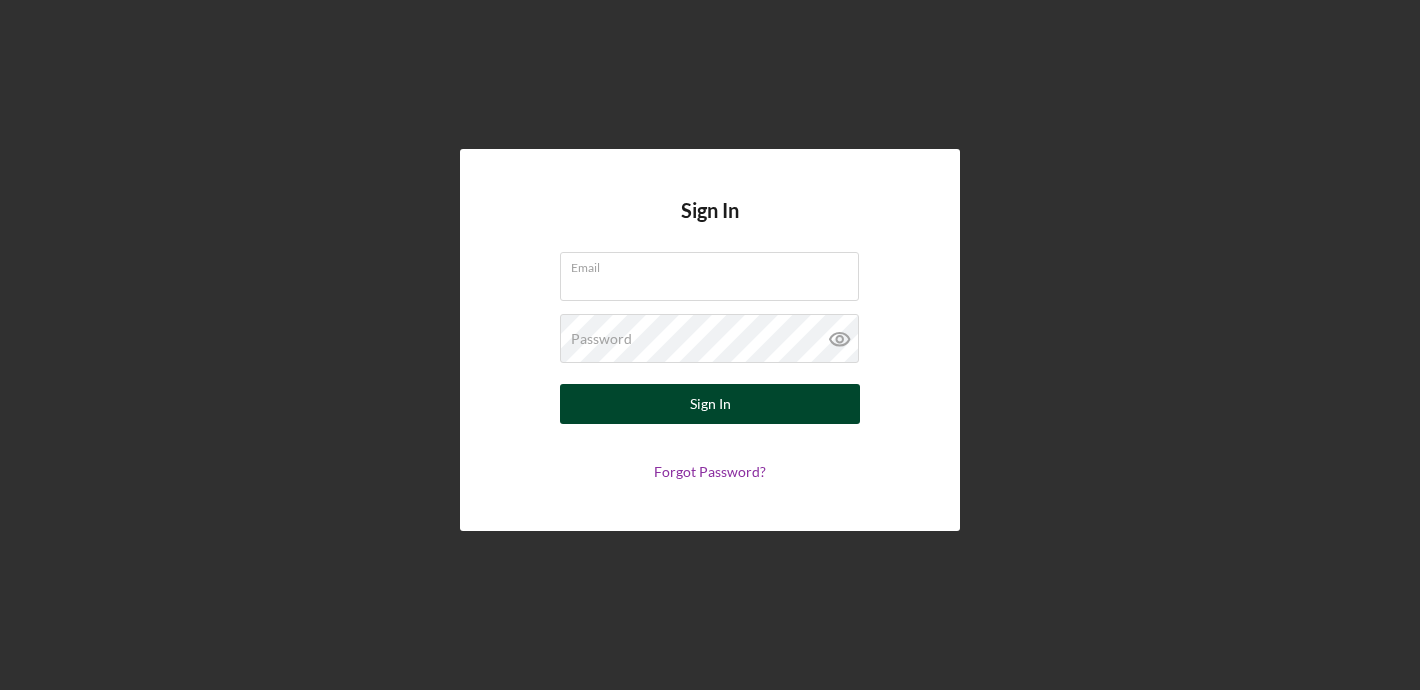 type on "[USERNAME]@example.com" 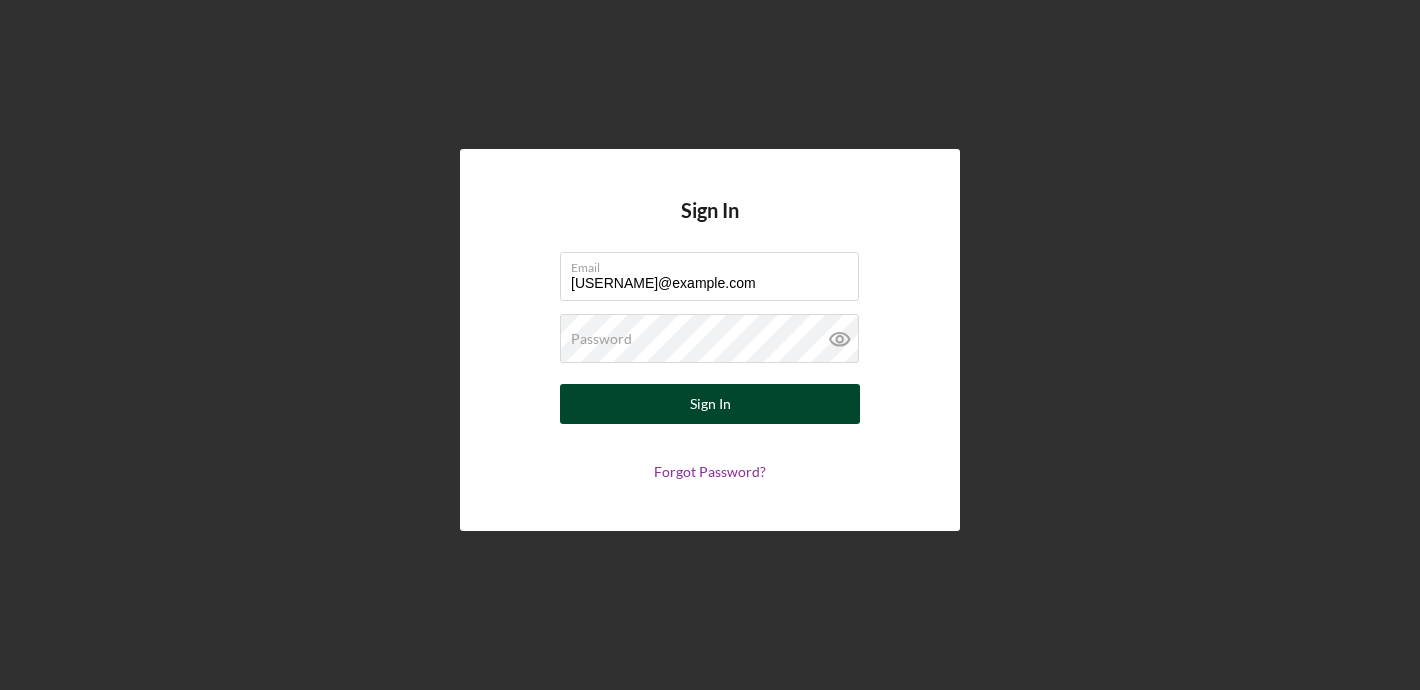 click on "Sign In" at bounding box center (710, 404) 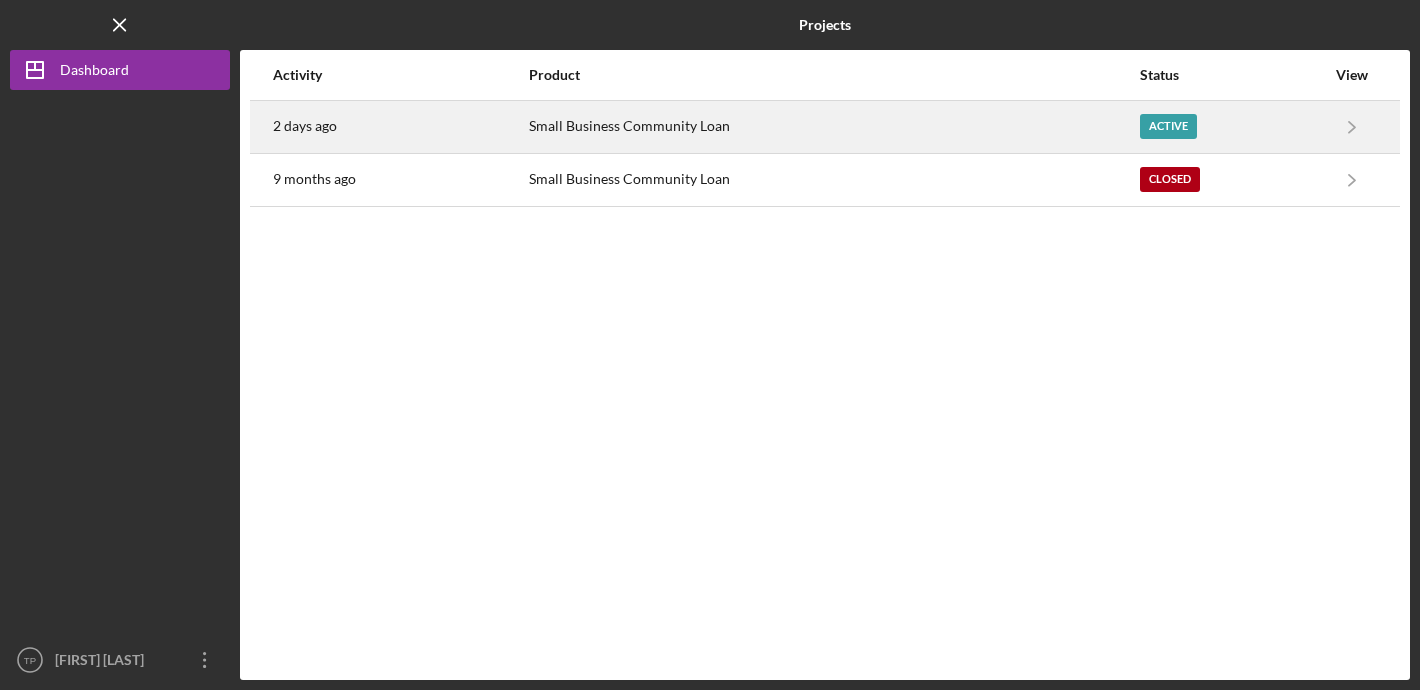 click on "Small Business Community Loan" at bounding box center (833, 127) 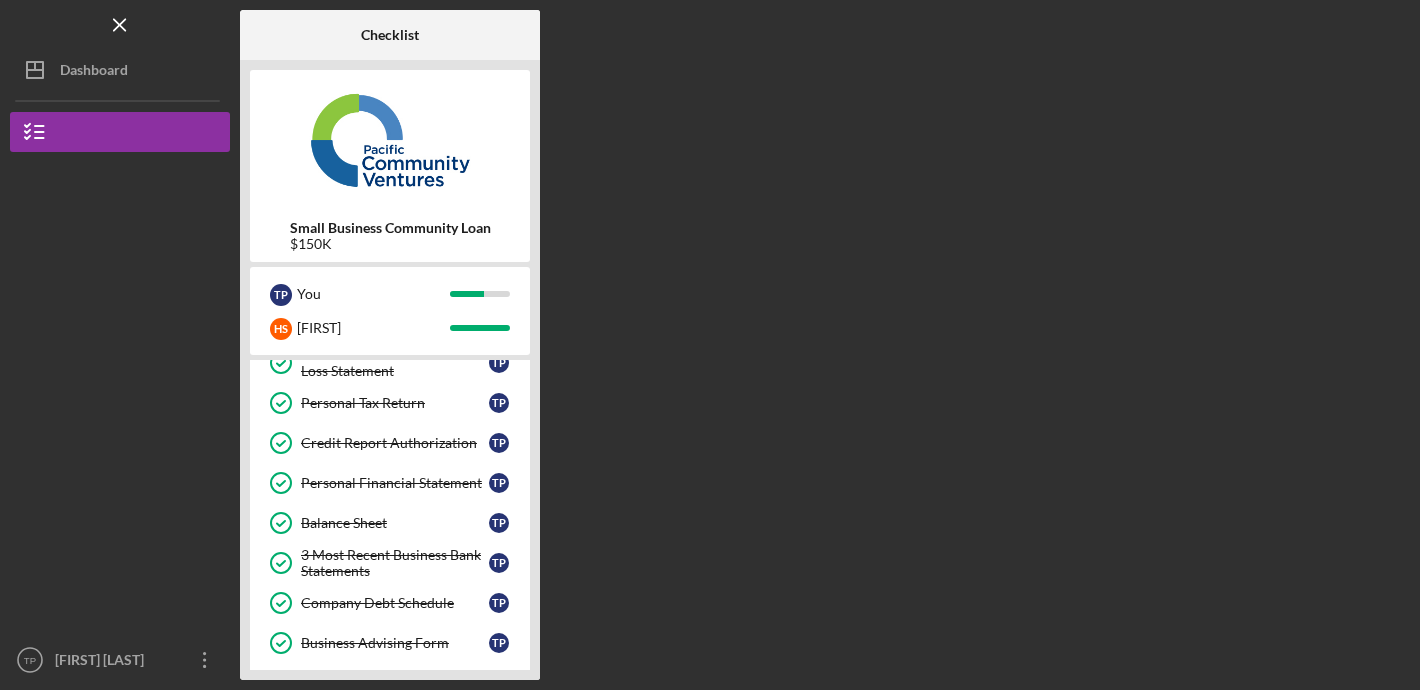 scroll, scrollTop: 406, scrollLeft: 0, axis: vertical 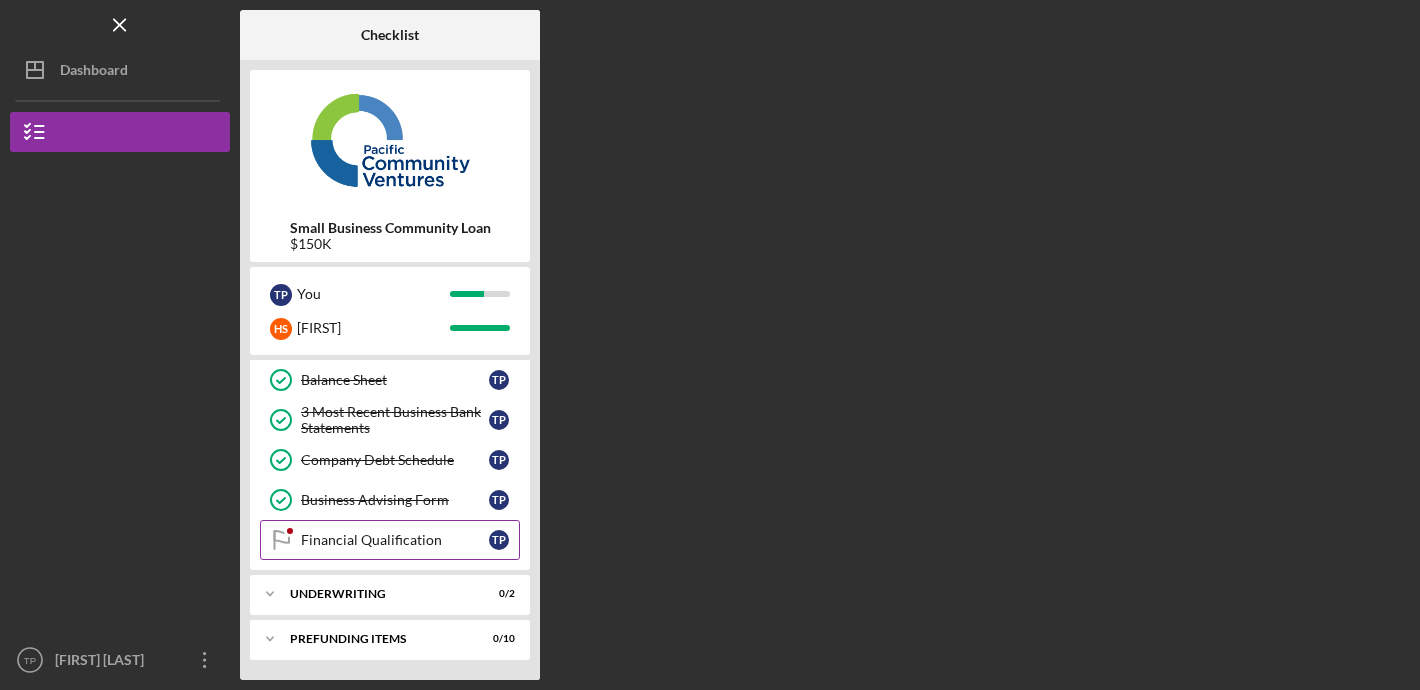 click on "Financial Qualification" at bounding box center (395, 540) 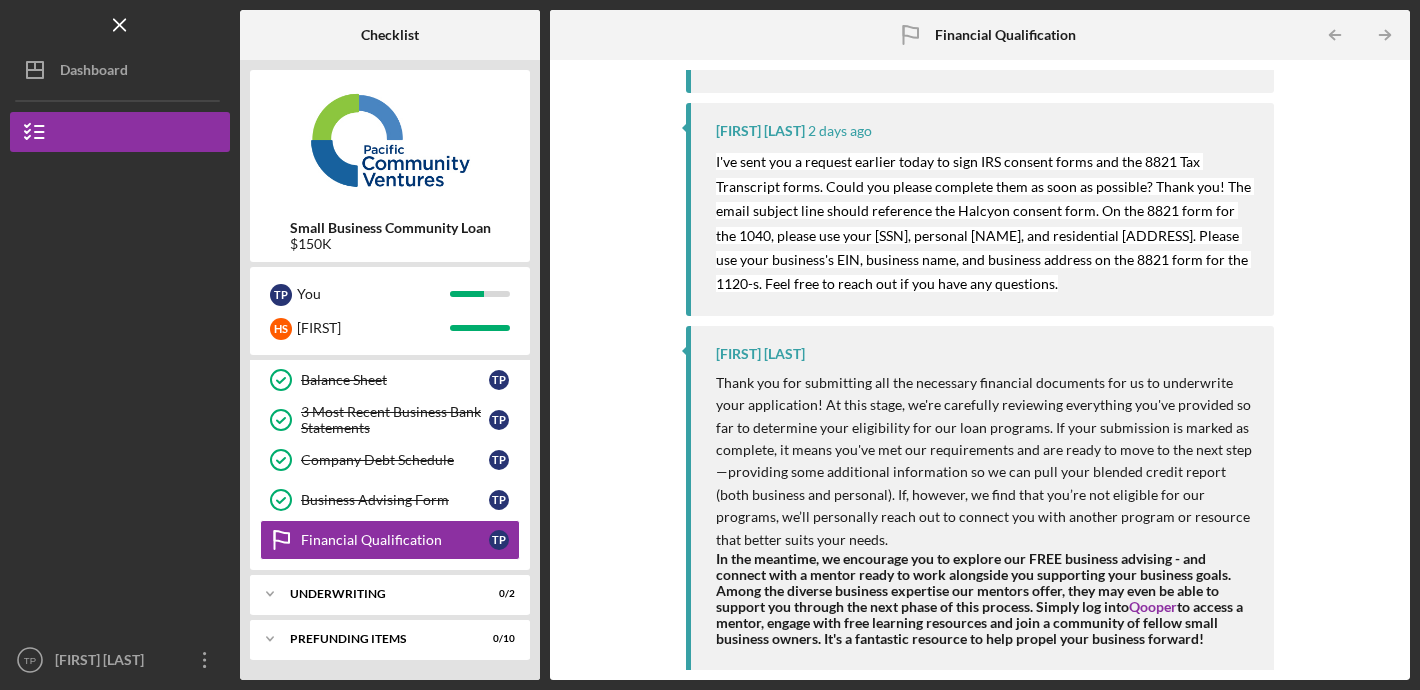 scroll, scrollTop: 209, scrollLeft: 0, axis: vertical 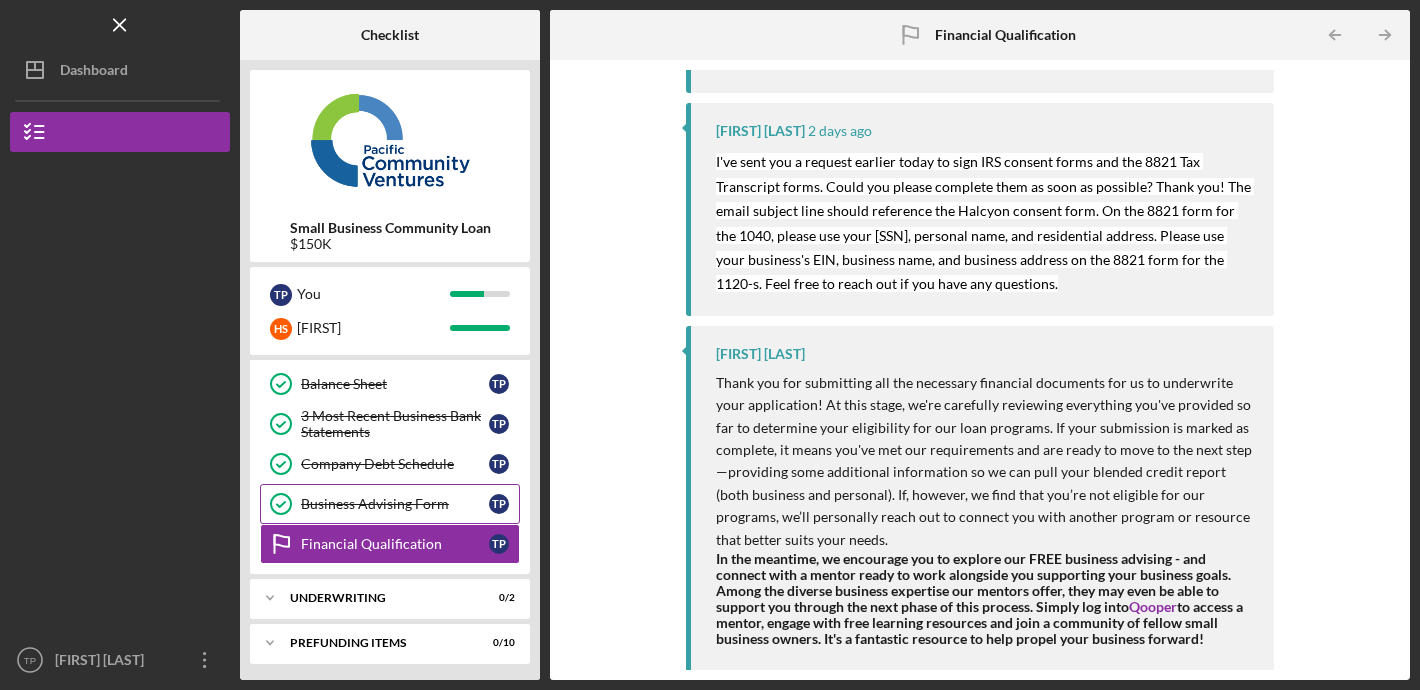 click on "Business Advising Form" at bounding box center (395, 504) 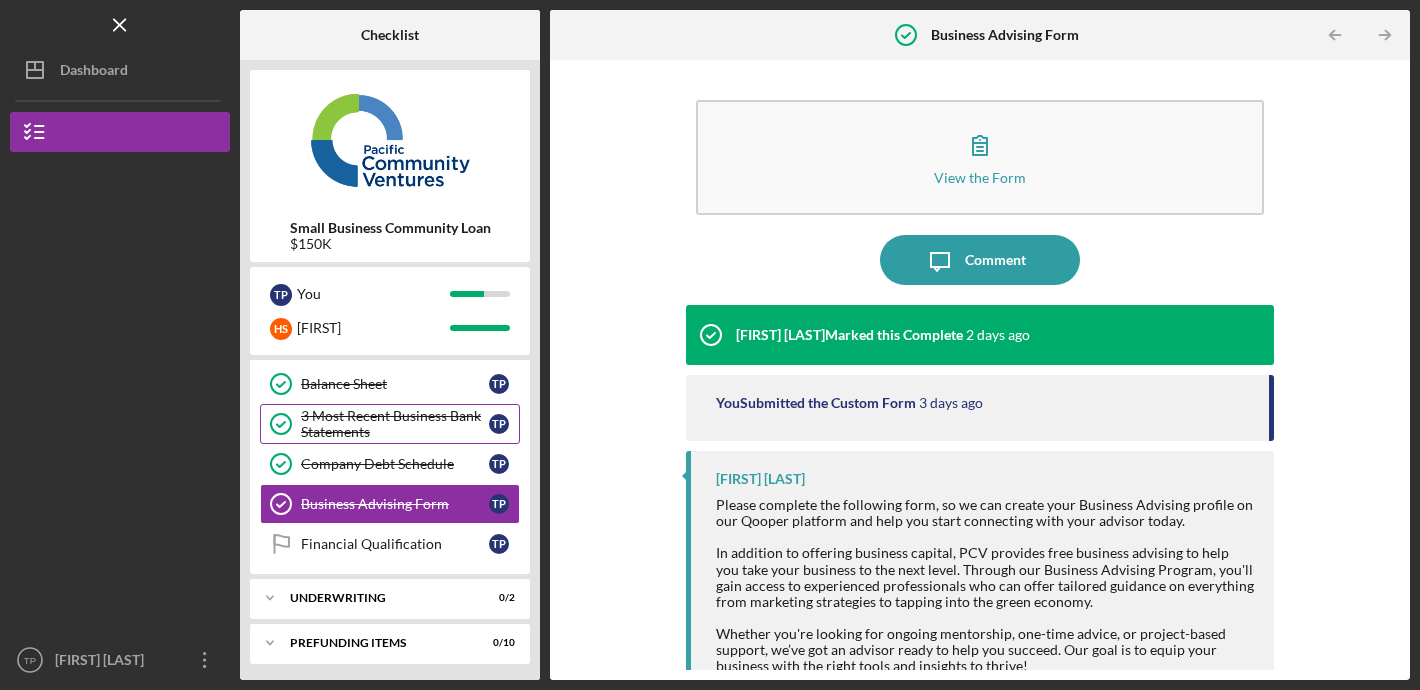 click on "3 Most Recent Business Bank Statements" at bounding box center (395, 424) 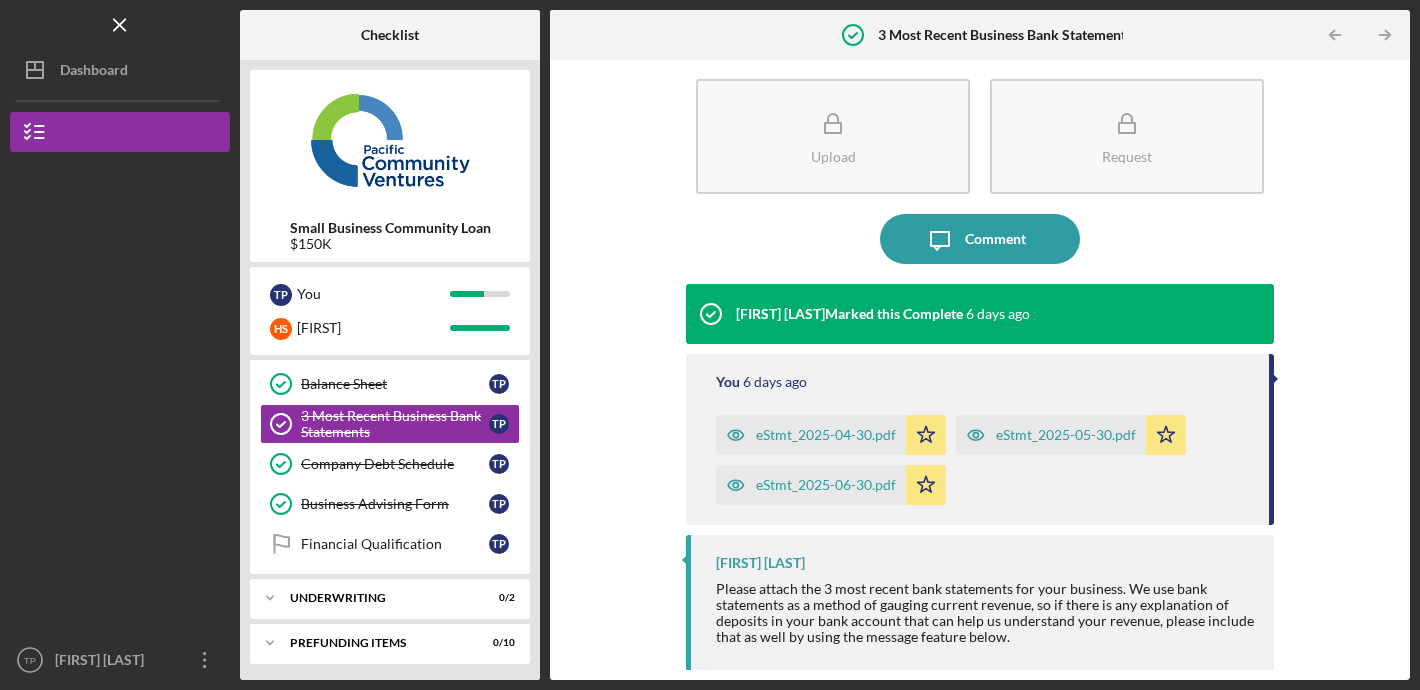 scroll, scrollTop: 0, scrollLeft: 0, axis: both 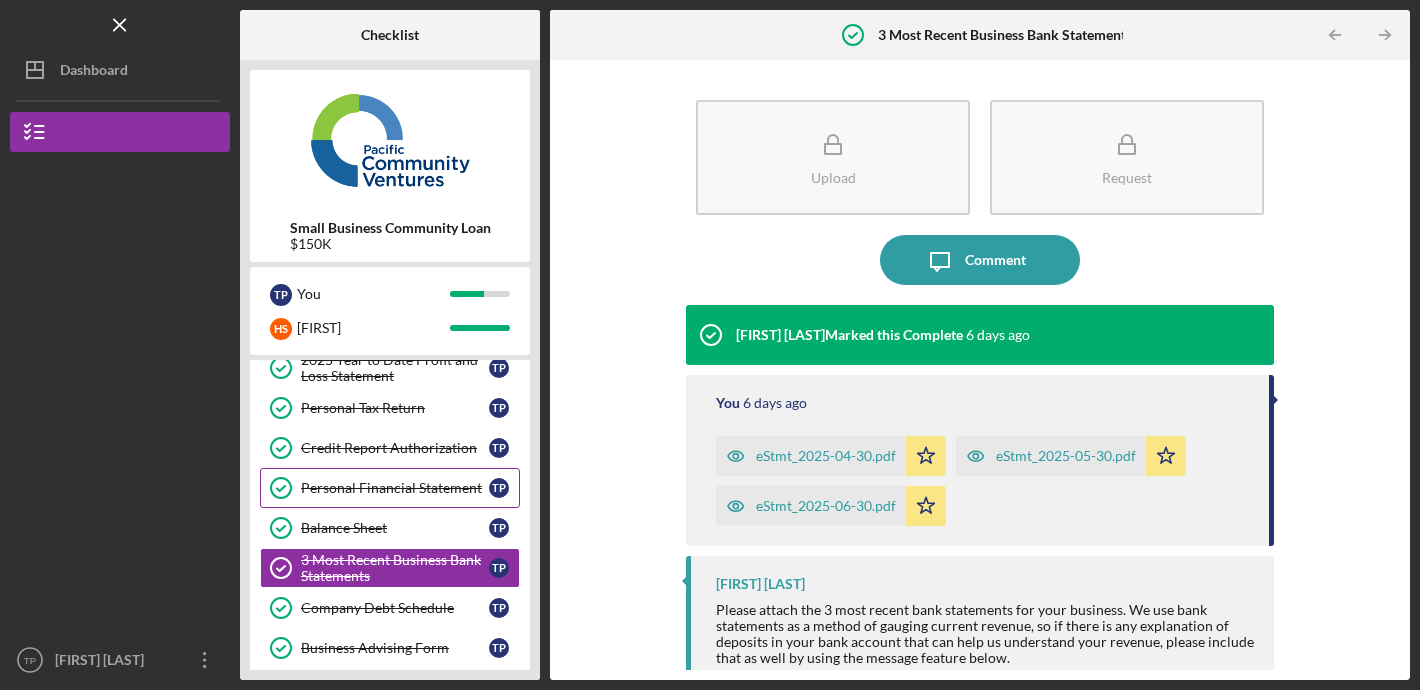 click on "Personal Financial Statement Personal Financial Statement T P" at bounding box center [390, 488] 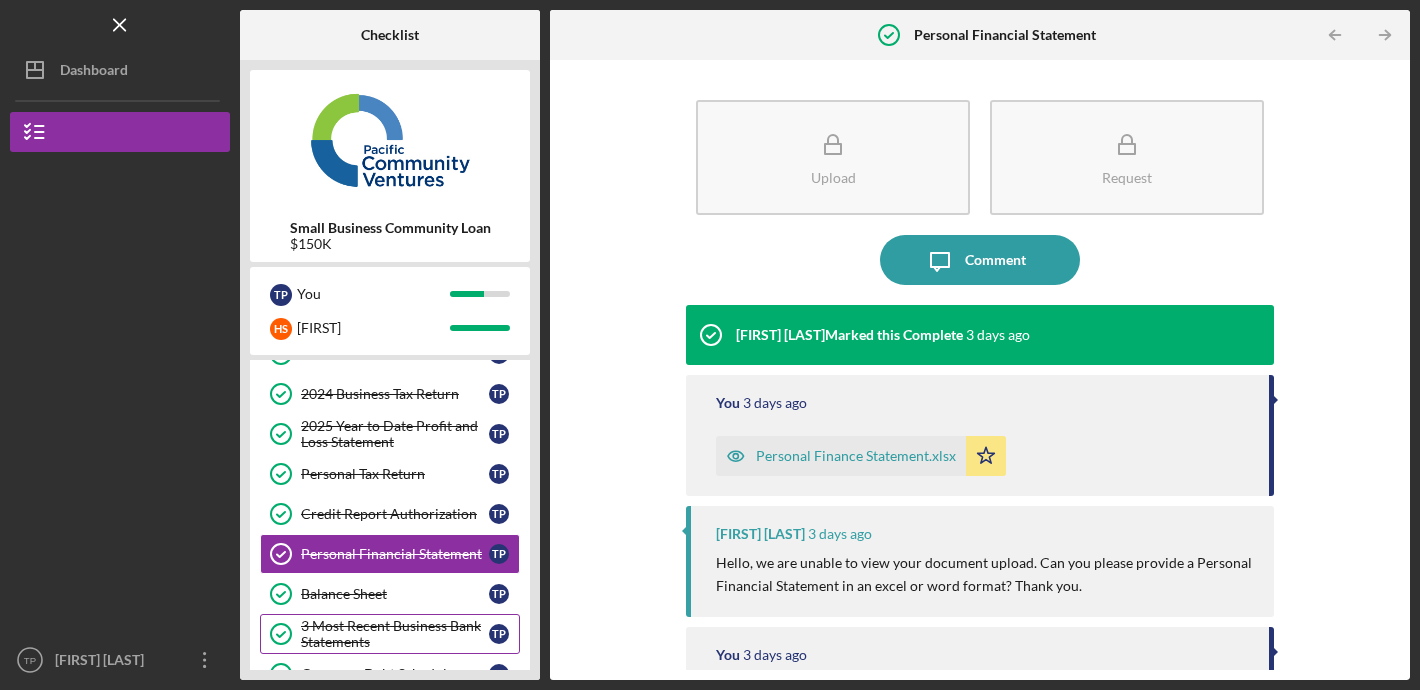 scroll, scrollTop: 190, scrollLeft: 0, axis: vertical 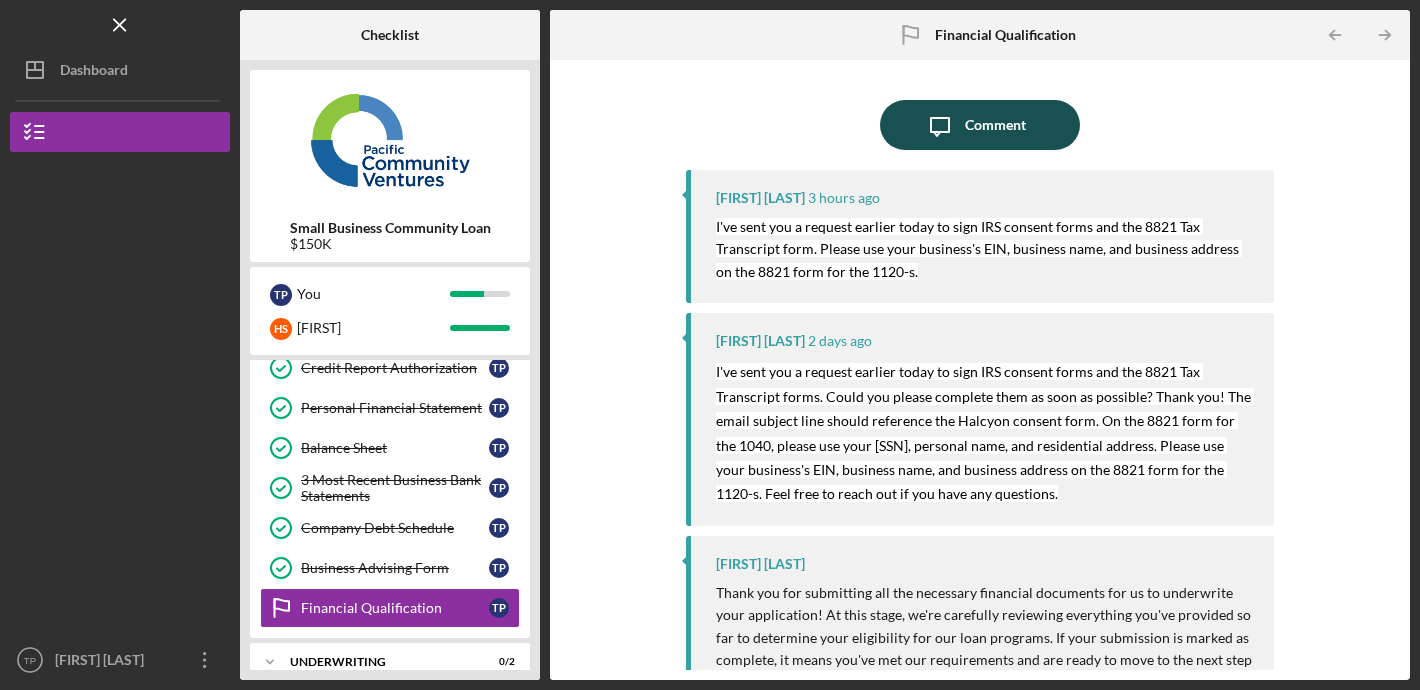 click on "Comment" at bounding box center [995, 125] 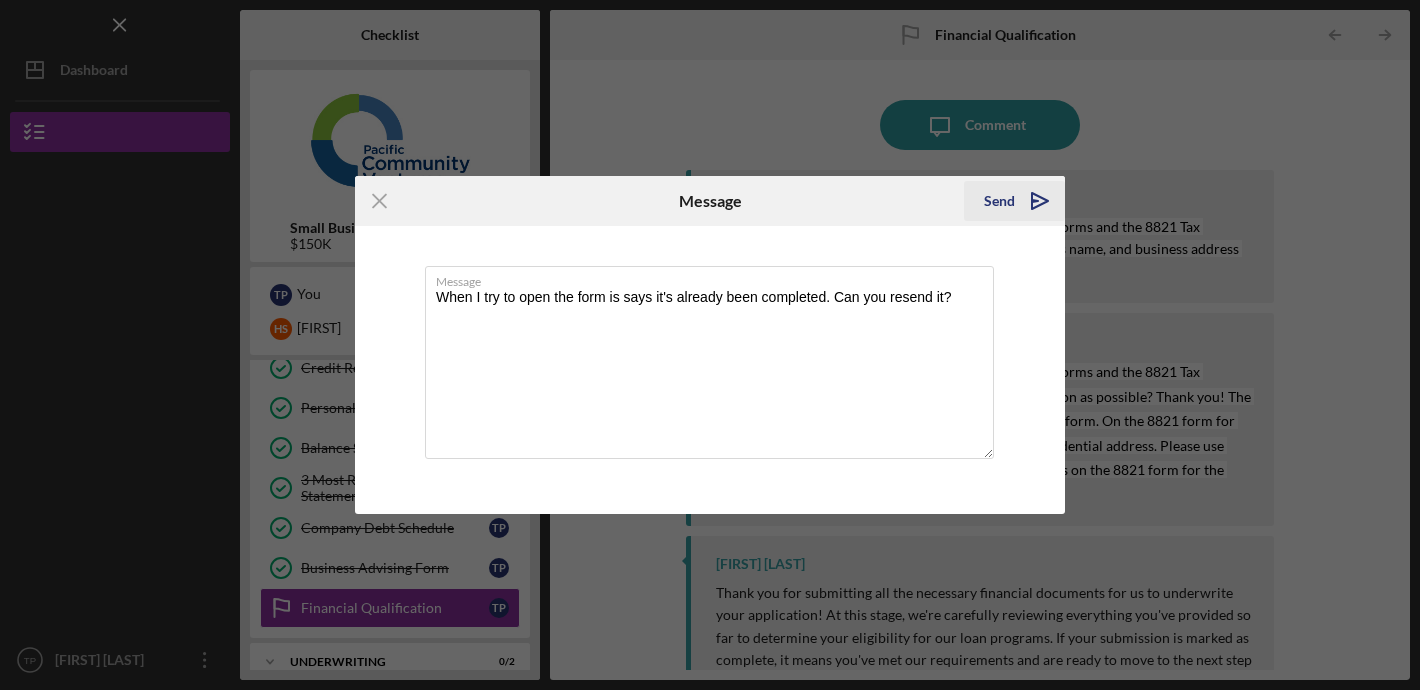 type on "When I try to open the form is says it's already been completed. Can you resend it?" 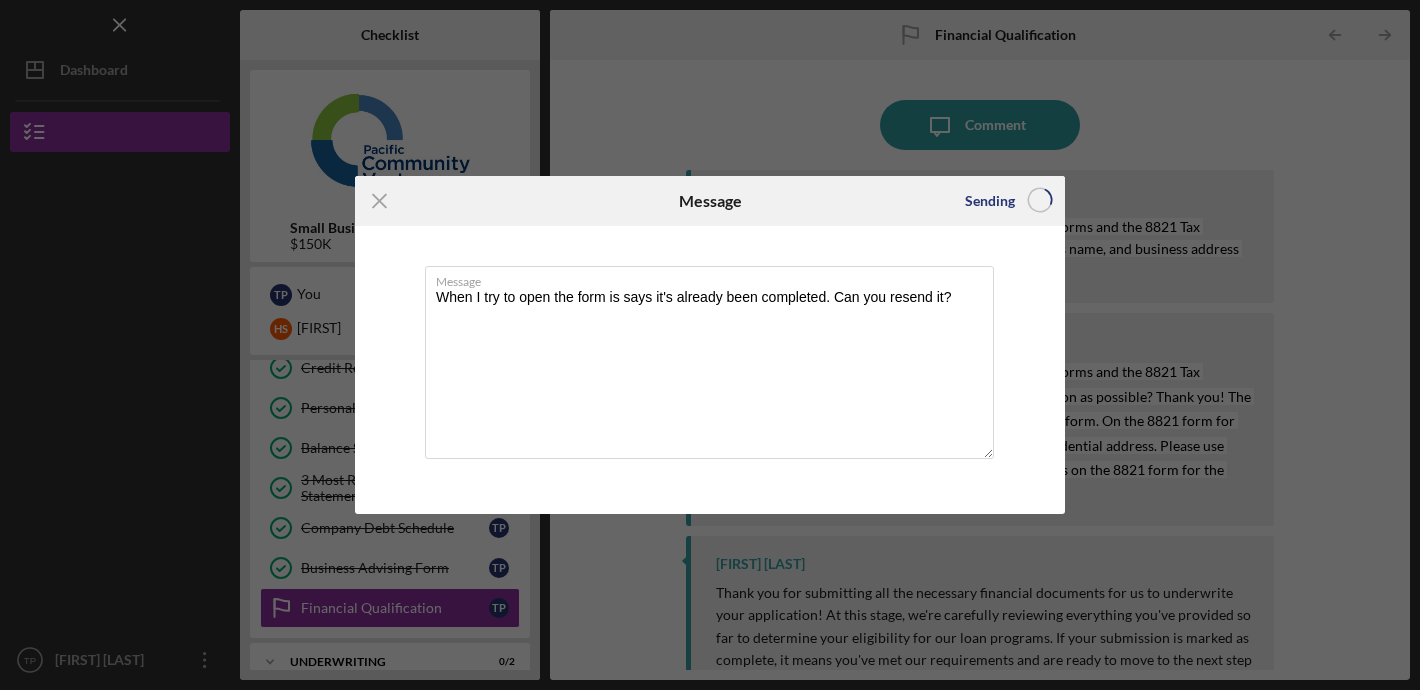 type 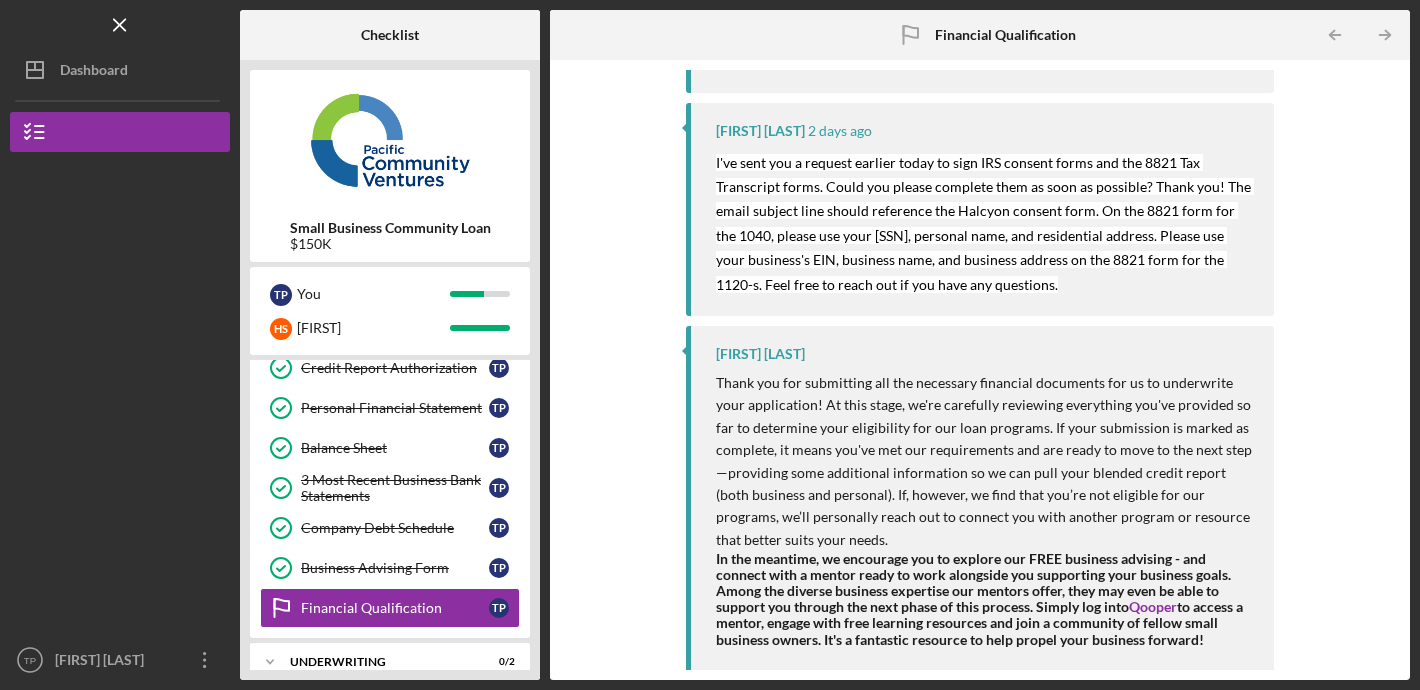 scroll, scrollTop: 300, scrollLeft: 0, axis: vertical 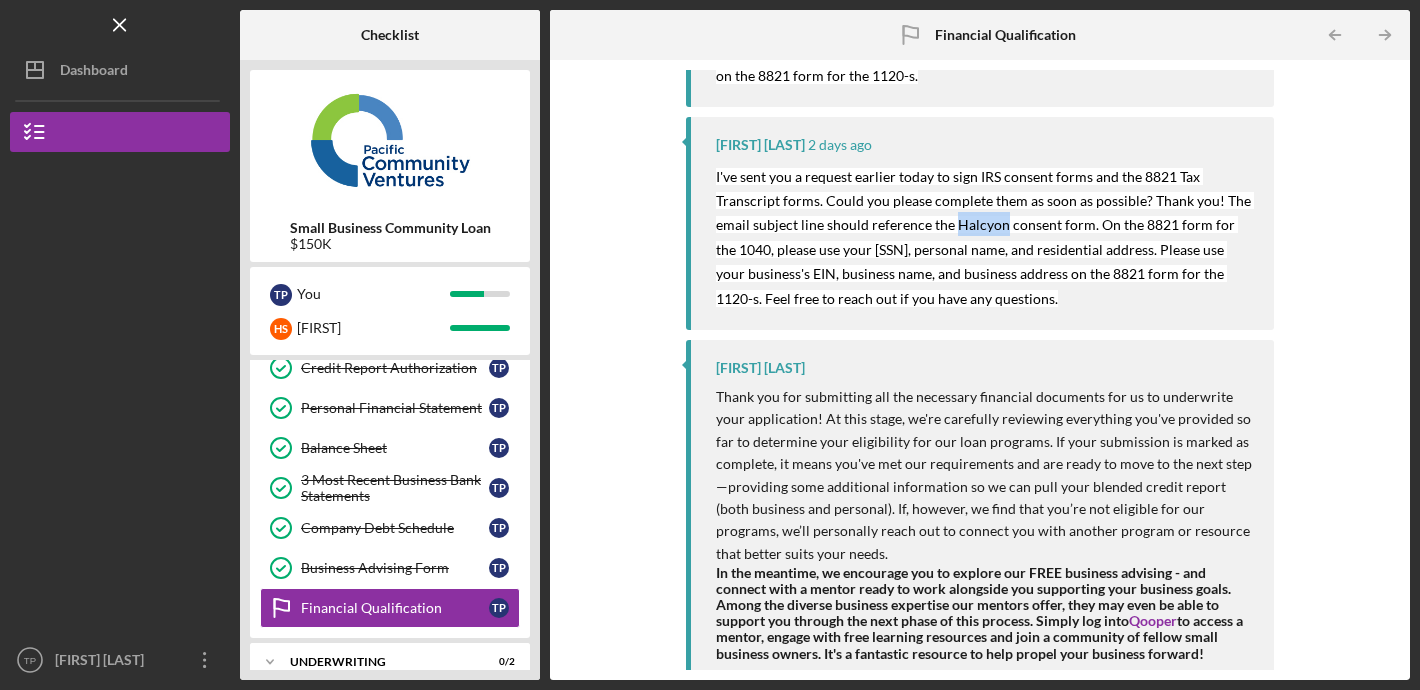drag, startPoint x: 951, startPoint y: 226, endPoint x: 1000, endPoint y: 225, distance: 49.010204 